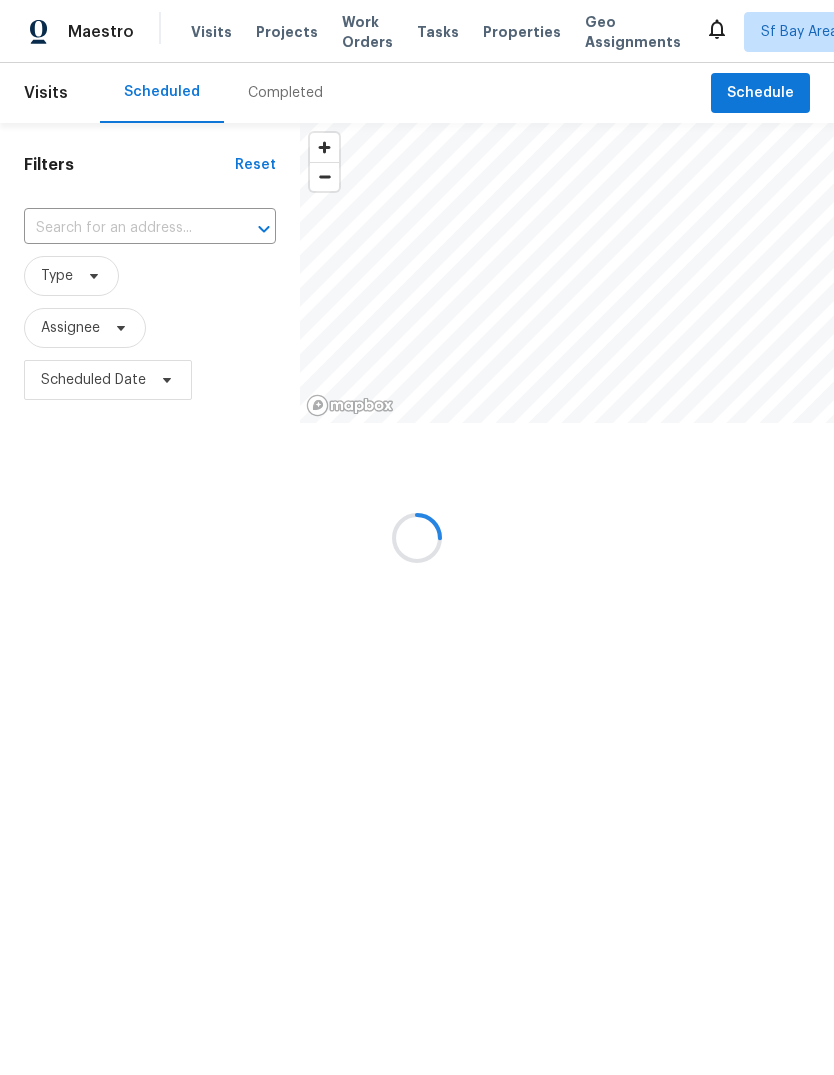 scroll, scrollTop: 0, scrollLeft: 0, axis: both 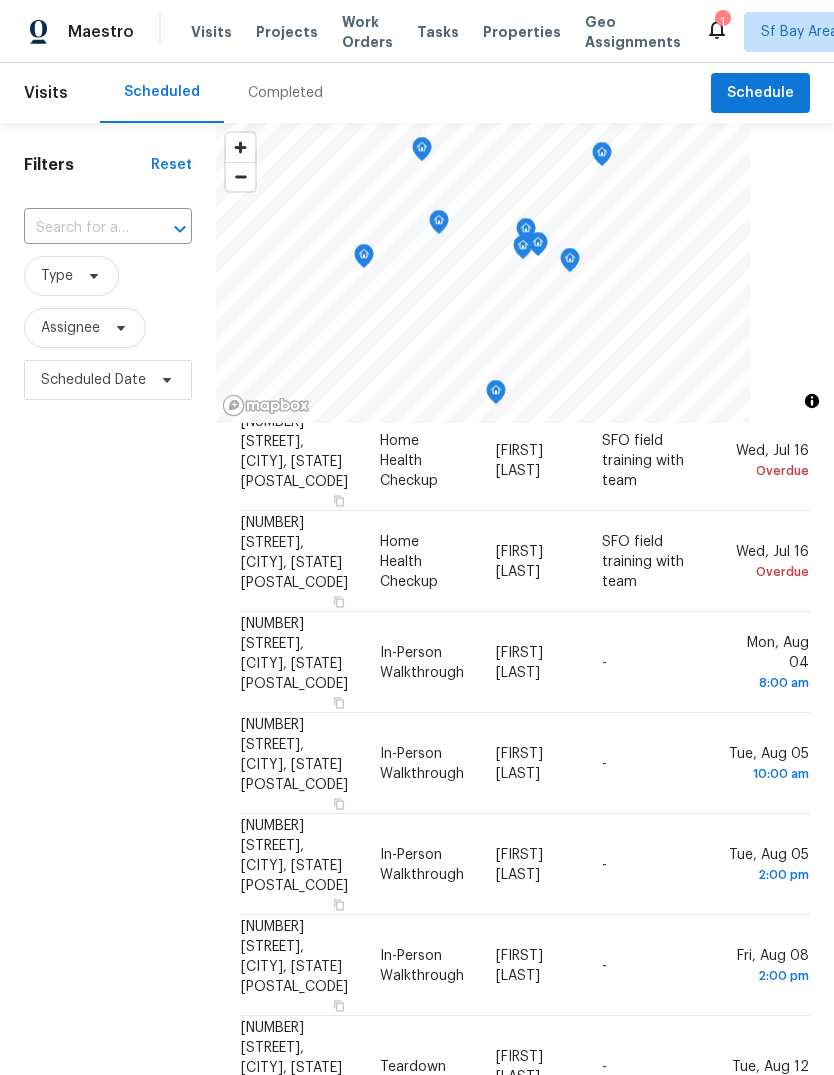 click on "Completed" at bounding box center (285, 93) 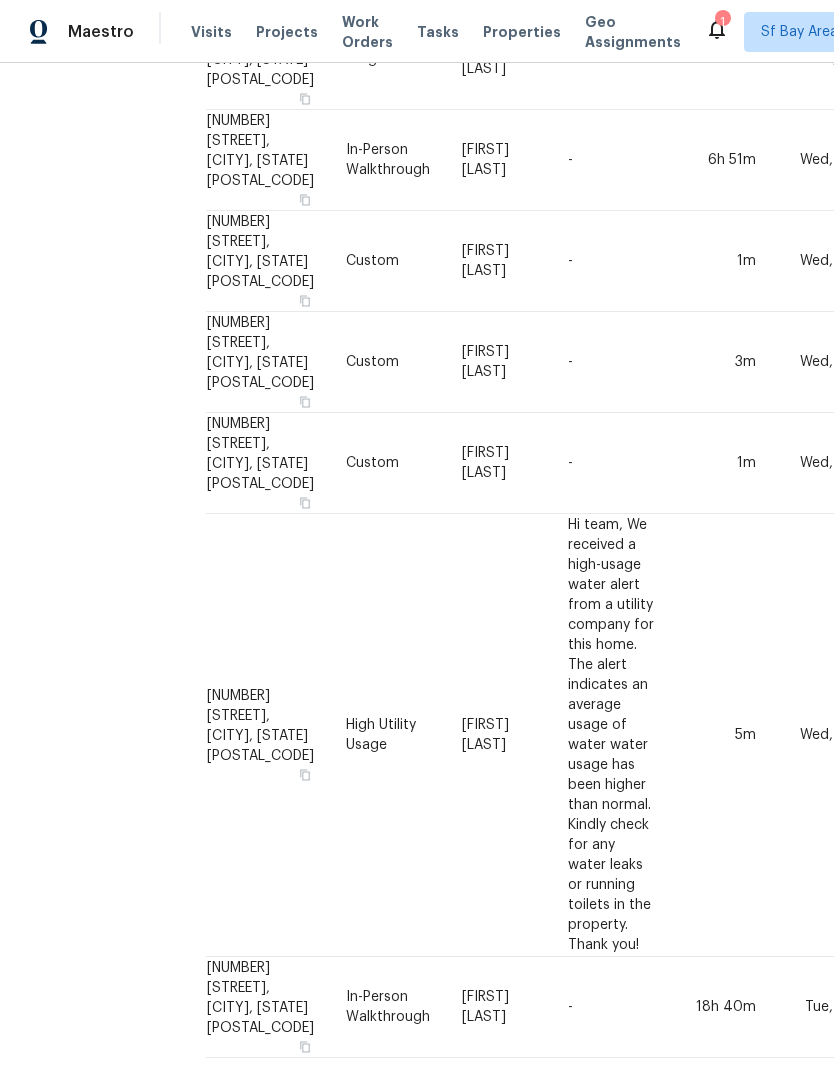 scroll, scrollTop: 1877, scrollLeft: 39, axis: both 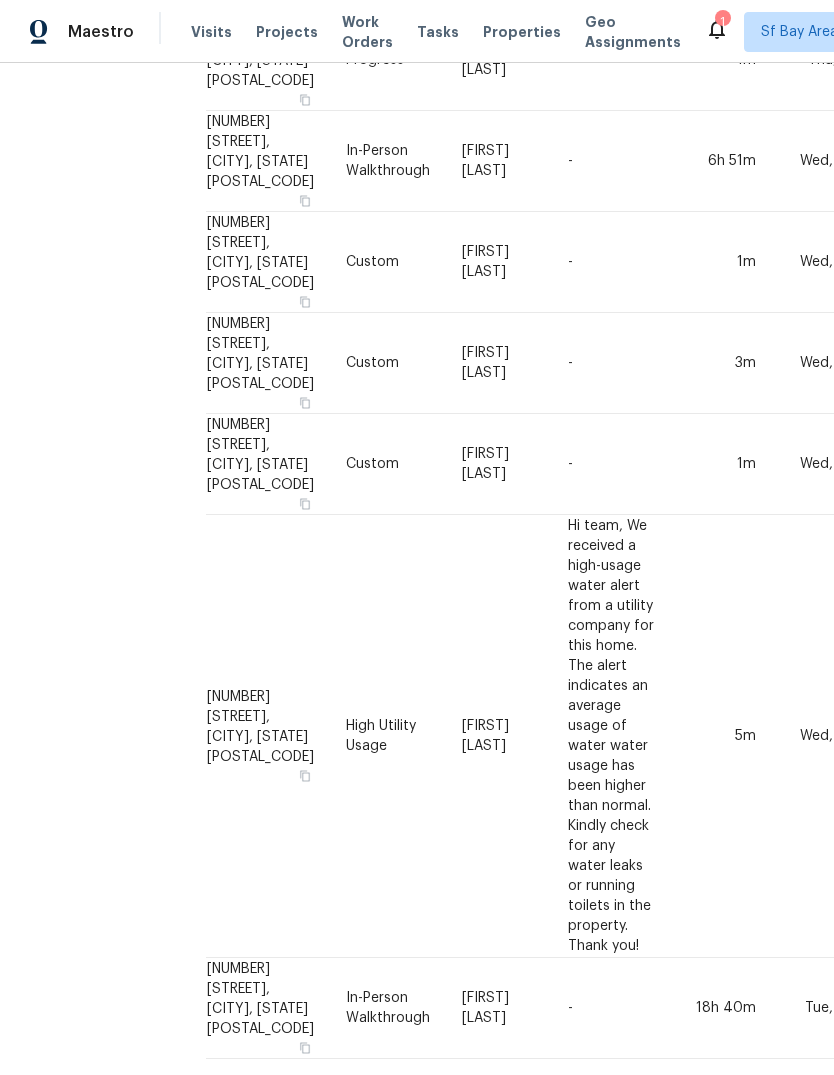 click on "-" at bounding box center [611, 1008] 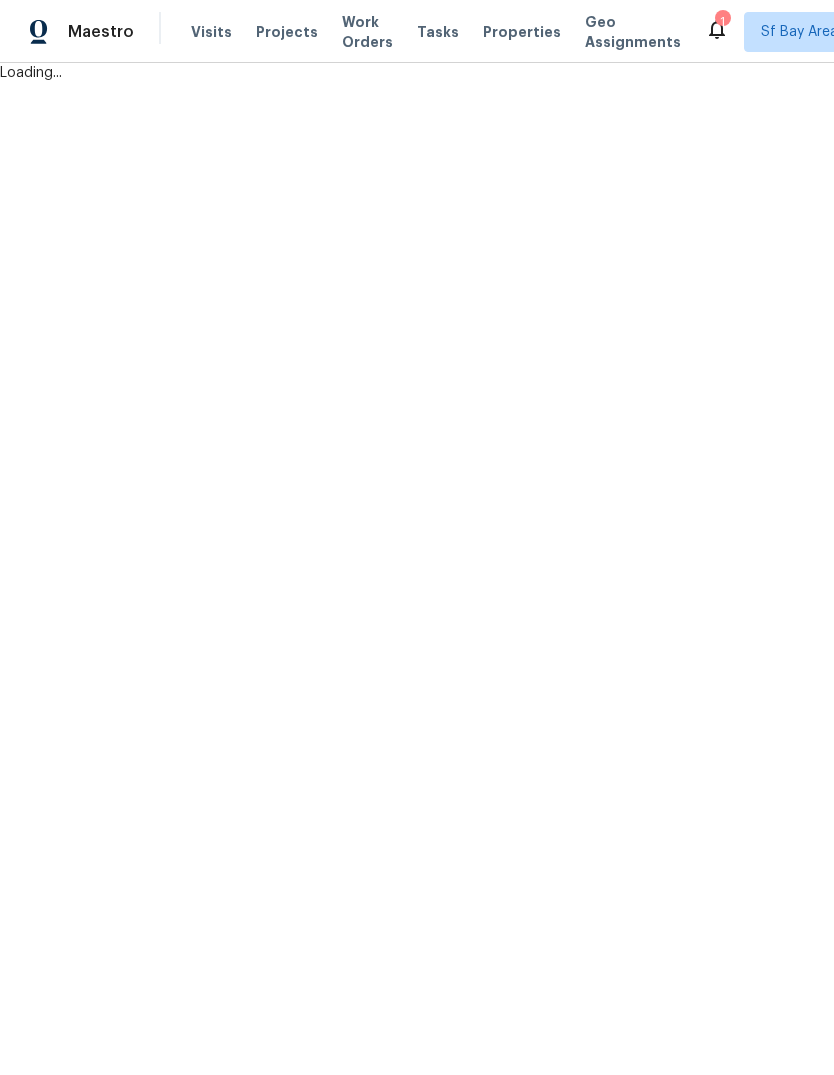 scroll, scrollTop: 0, scrollLeft: 0, axis: both 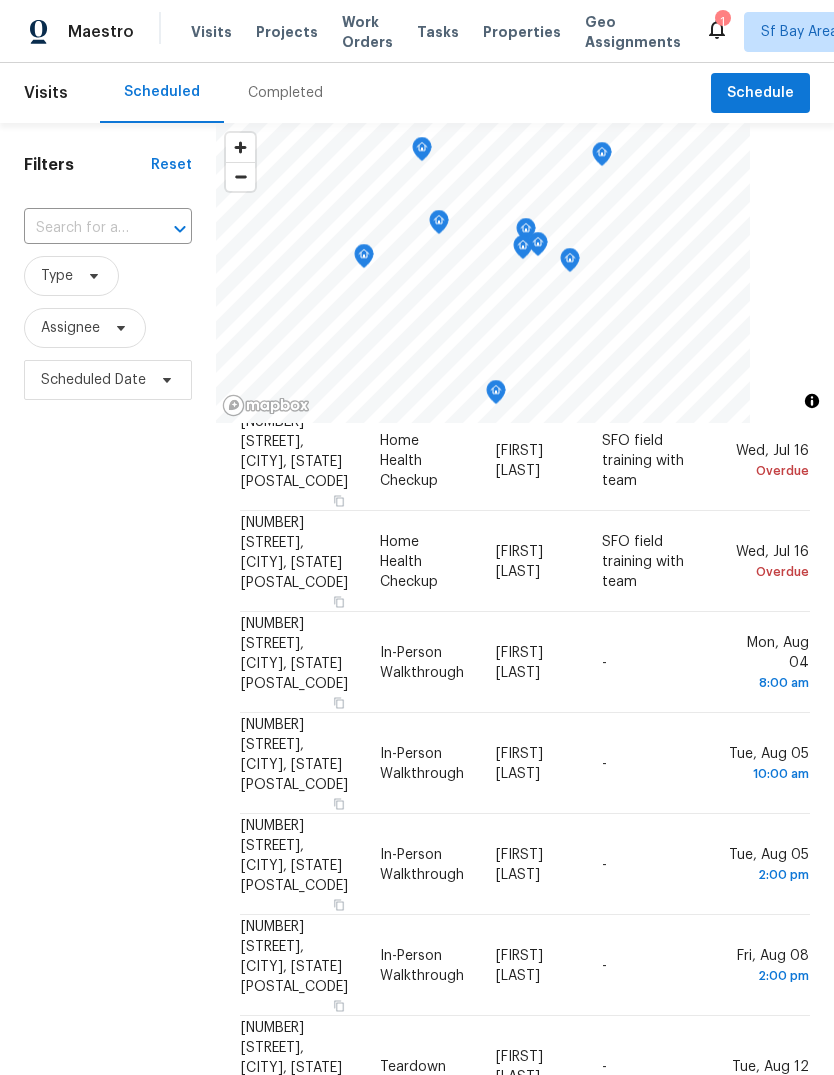 click on "Completed" at bounding box center [285, 93] 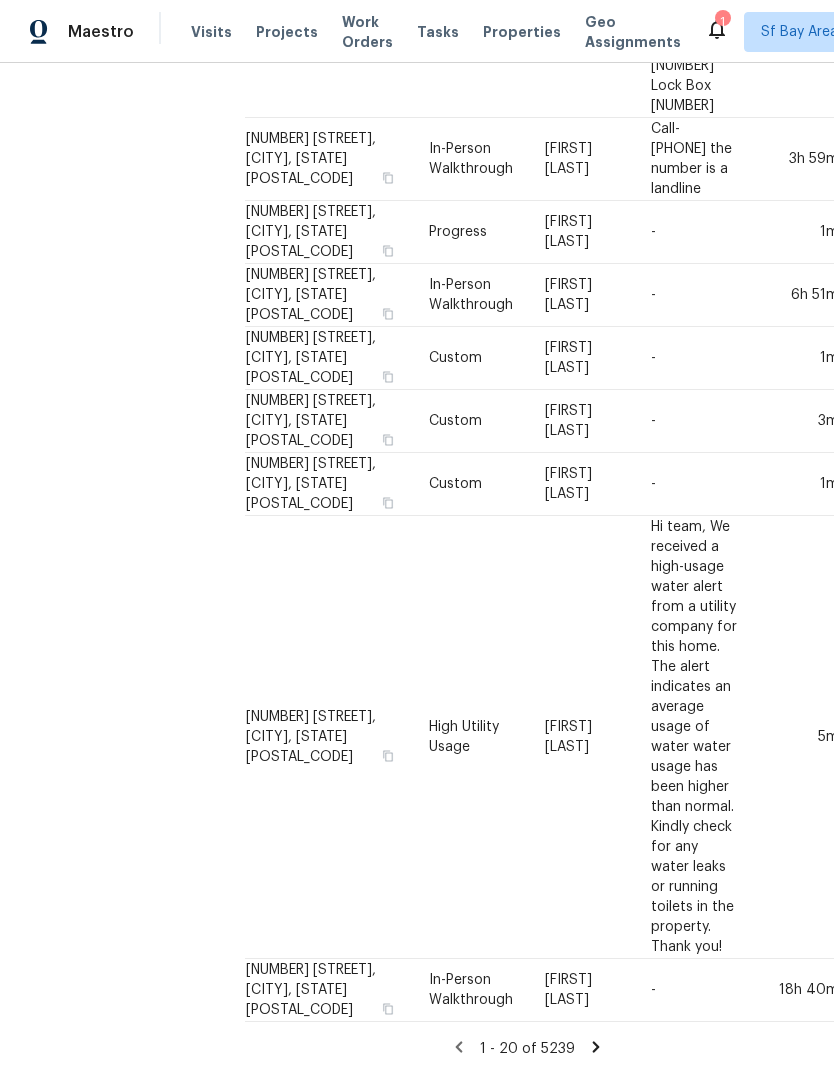 scroll, scrollTop: 1877, scrollLeft: 0, axis: vertical 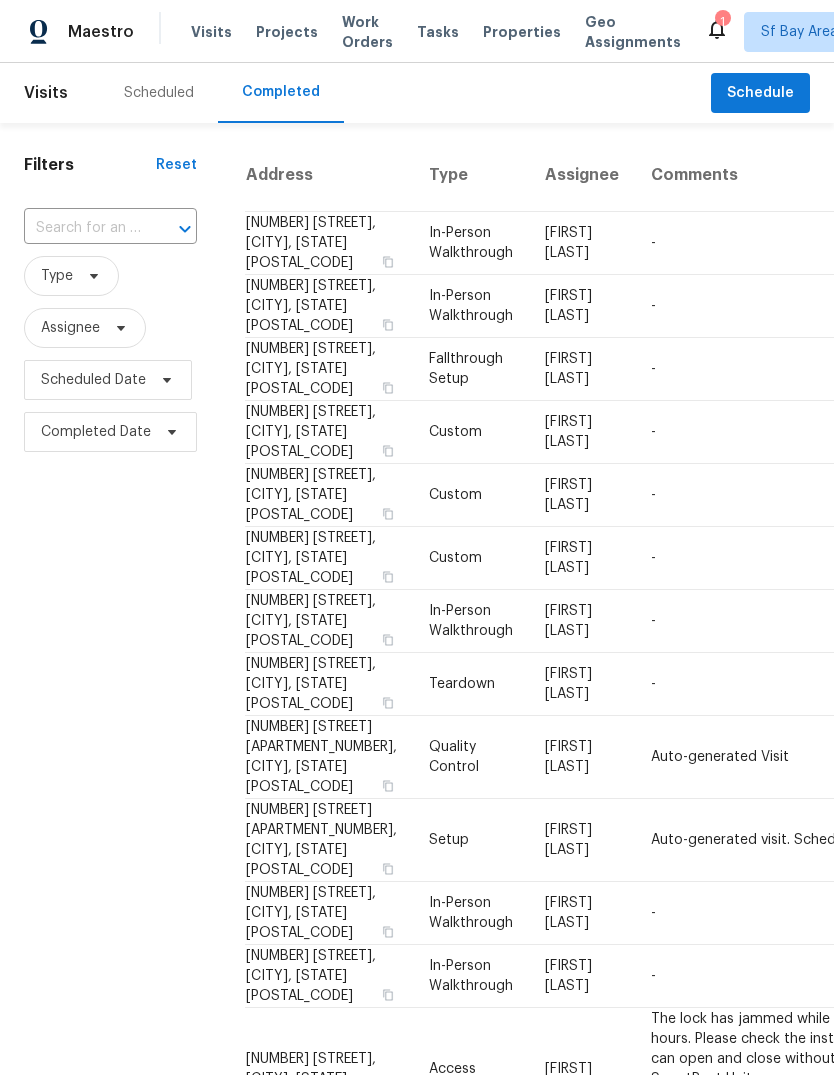 click on "Scheduled" at bounding box center (159, 93) 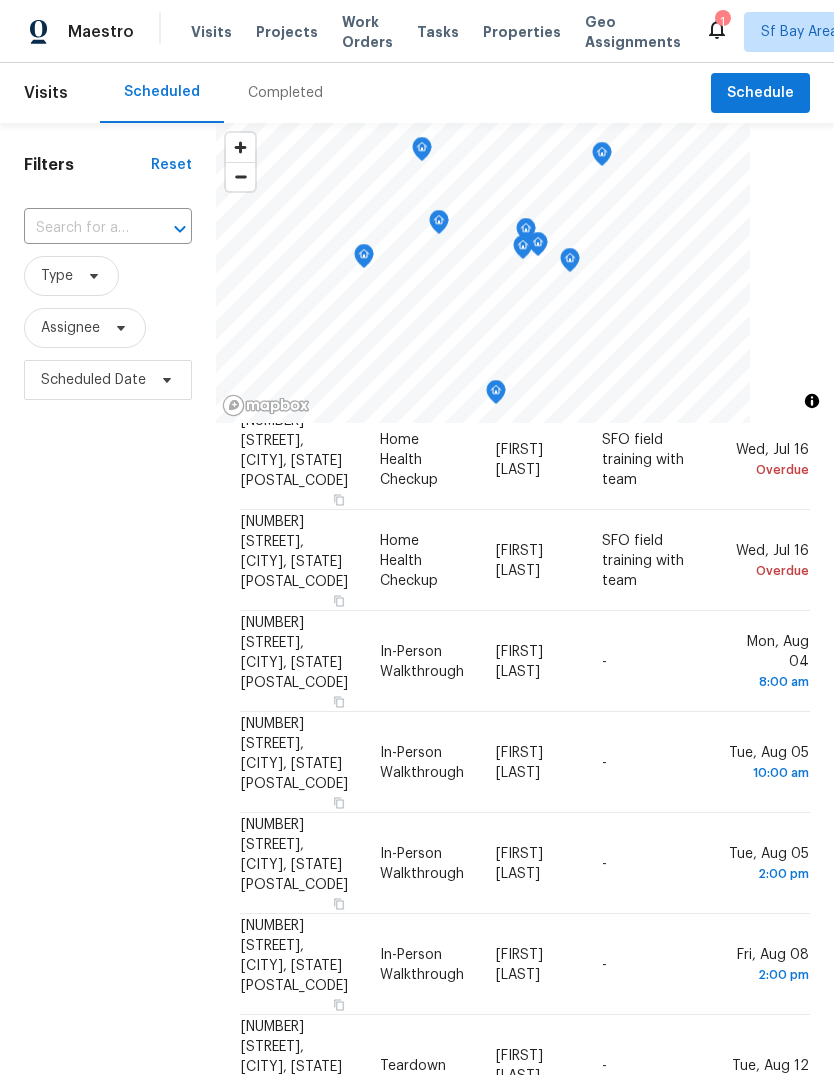 scroll, scrollTop: 86, scrollLeft: 0, axis: vertical 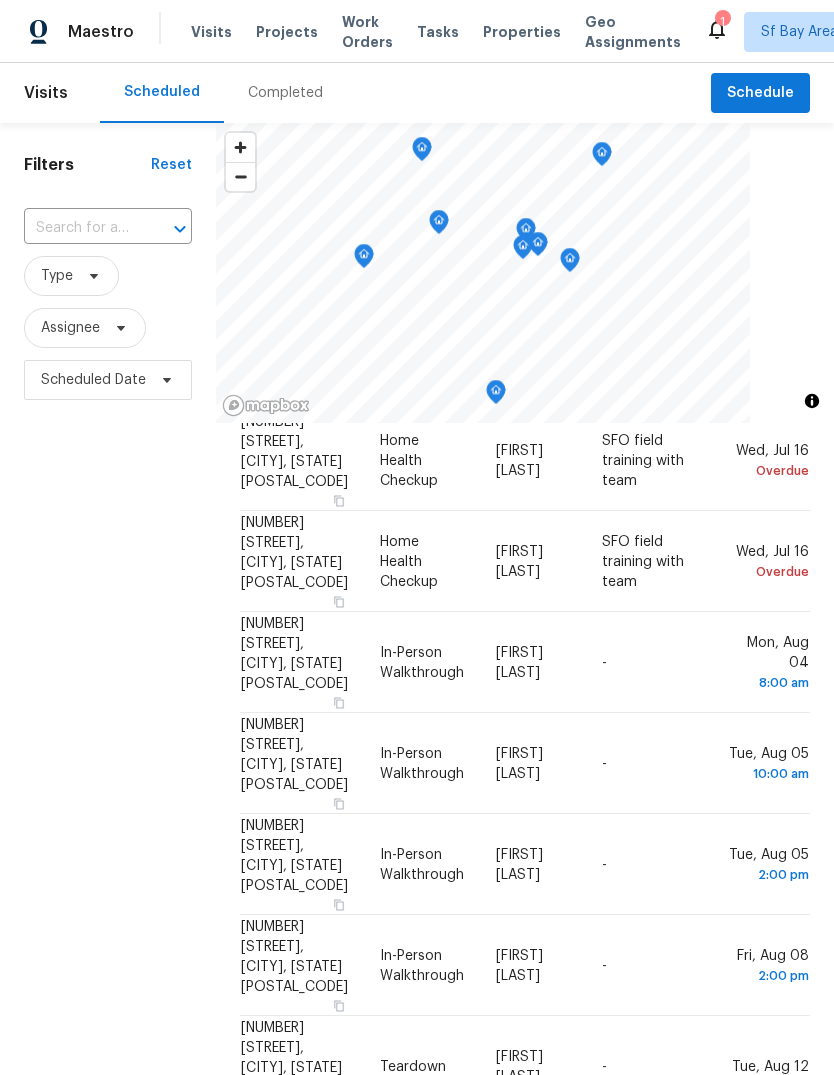 click on "Geo Assignments" at bounding box center [633, 32] 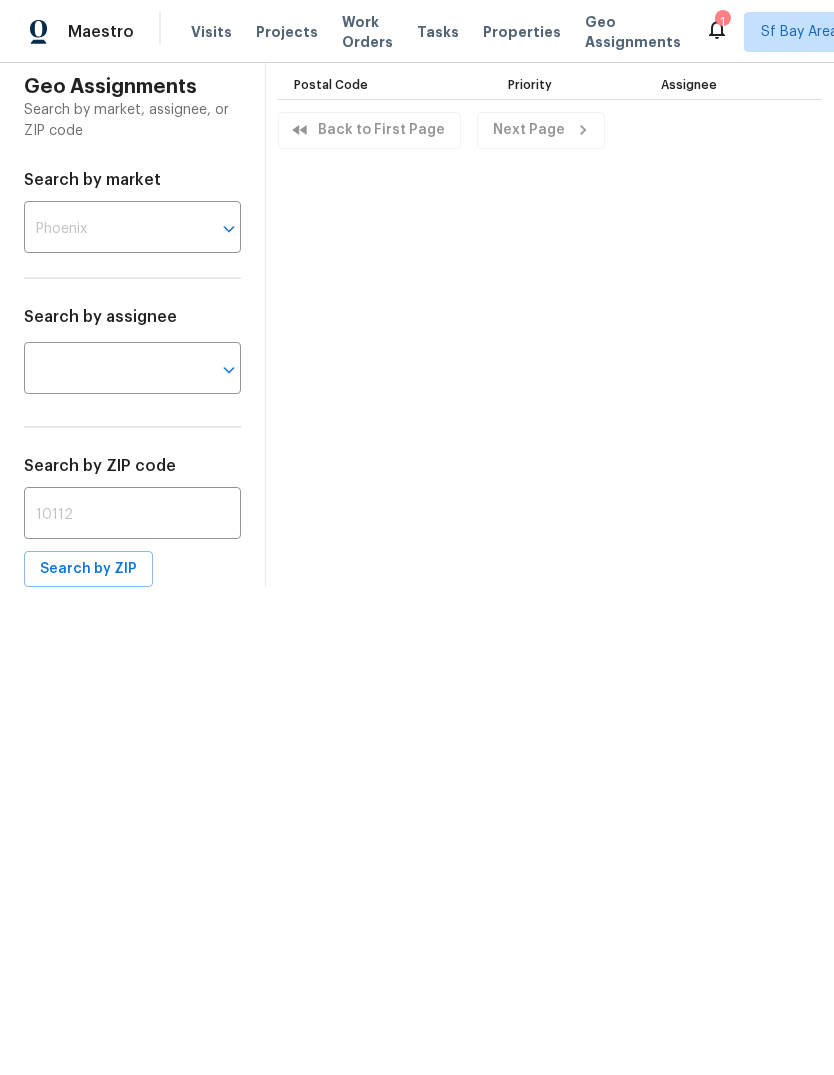 click at bounding box center (104, 229) 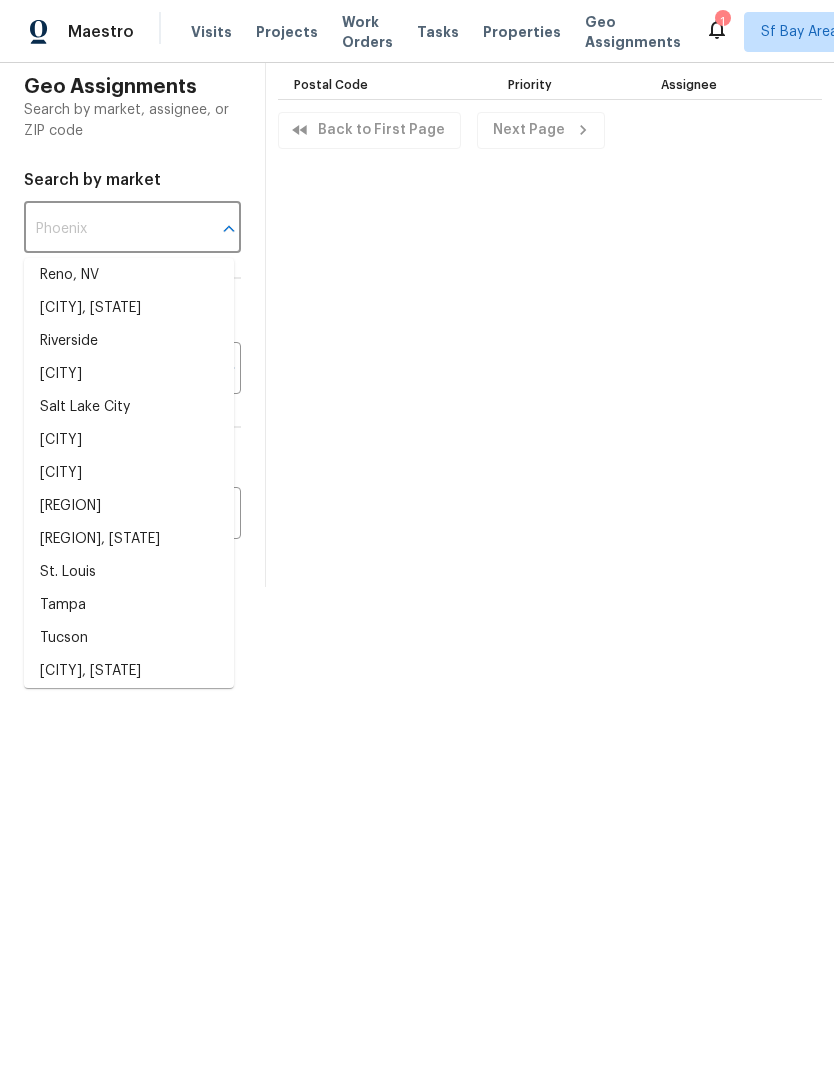 scroll, scrollTop: 1326, scrollLeft: 0, axis: vertical 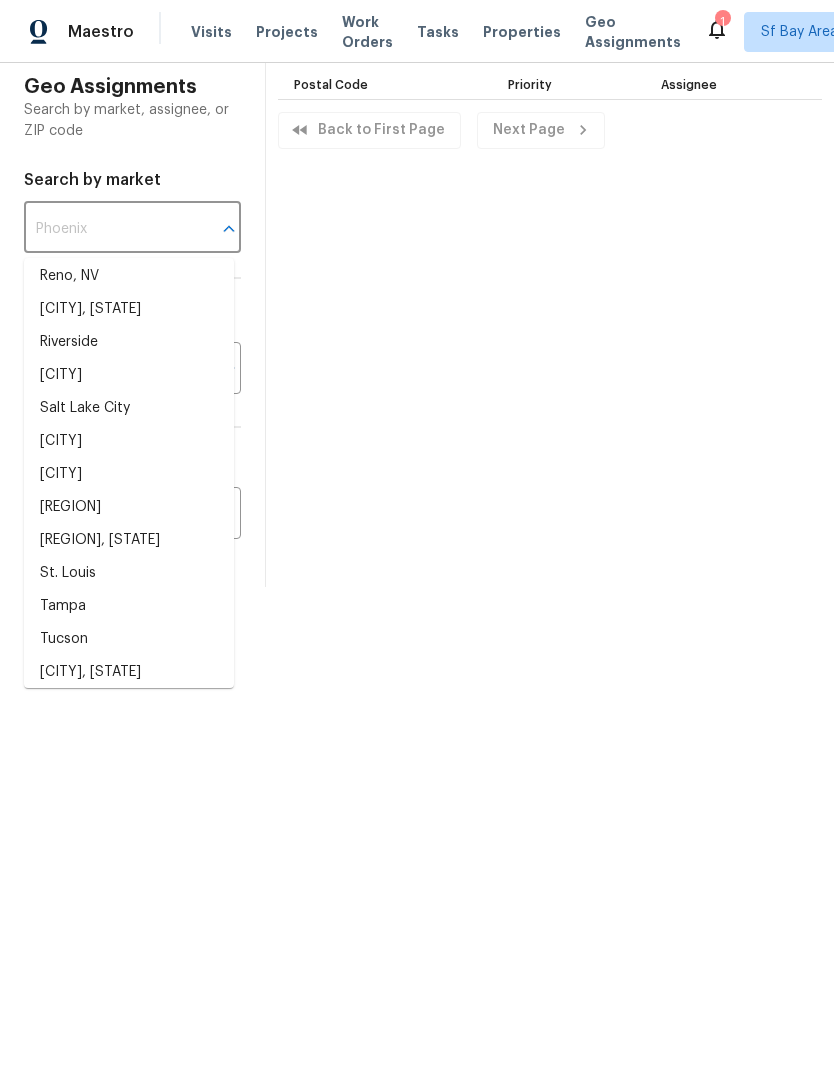 click on "[REGION]" at bounding box center [129, 507] 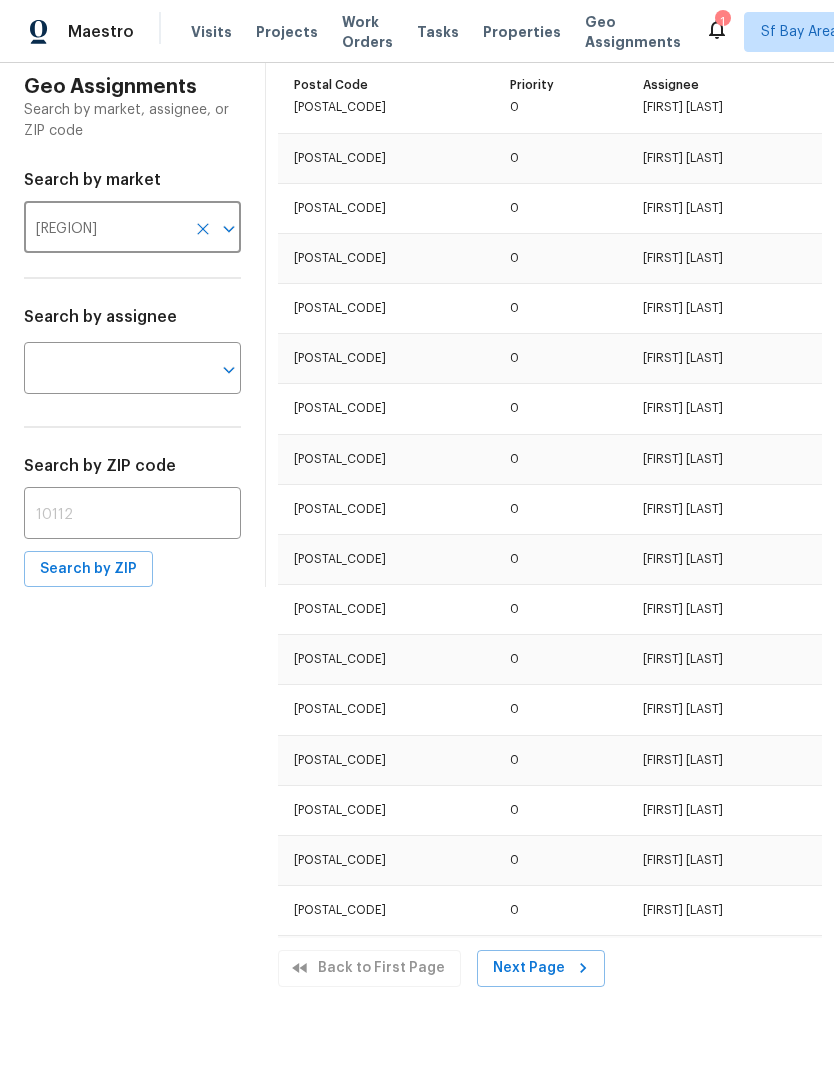 click on "Search by market, assignee, or ZIP code" at bounding box center [132, 121] 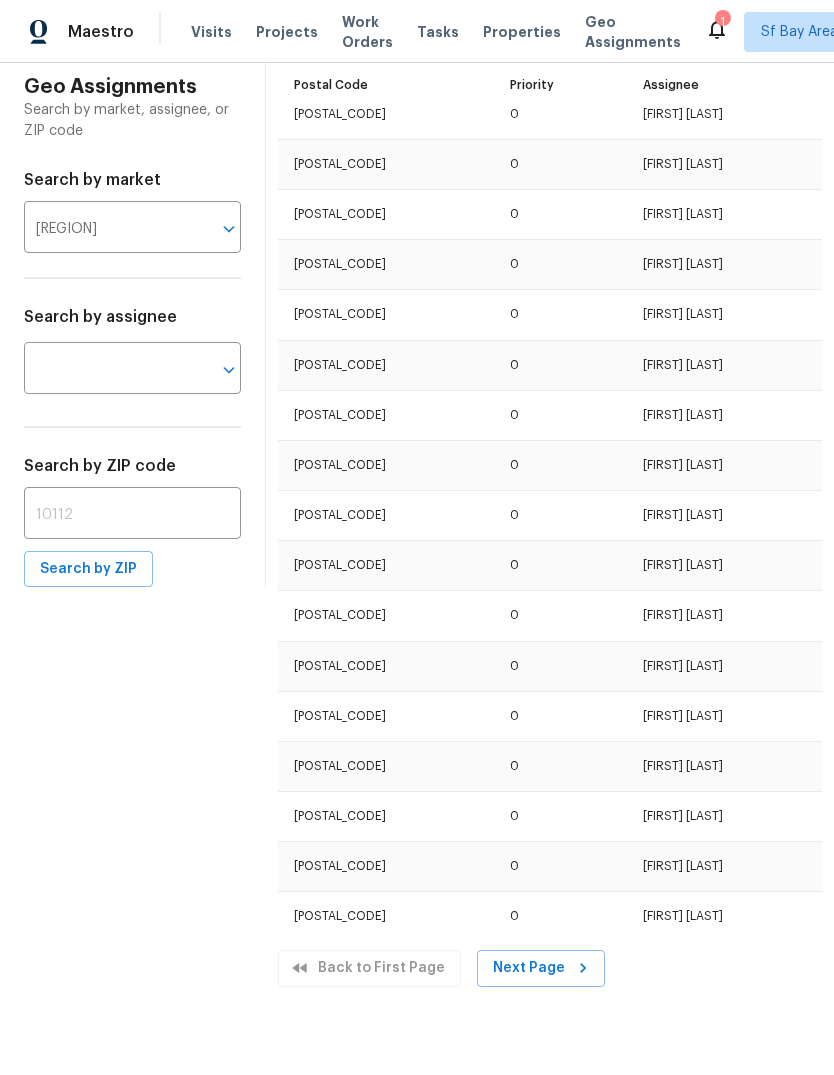 scroll, scrollTop: 3171, scrollLeft: 0, axis: vertical 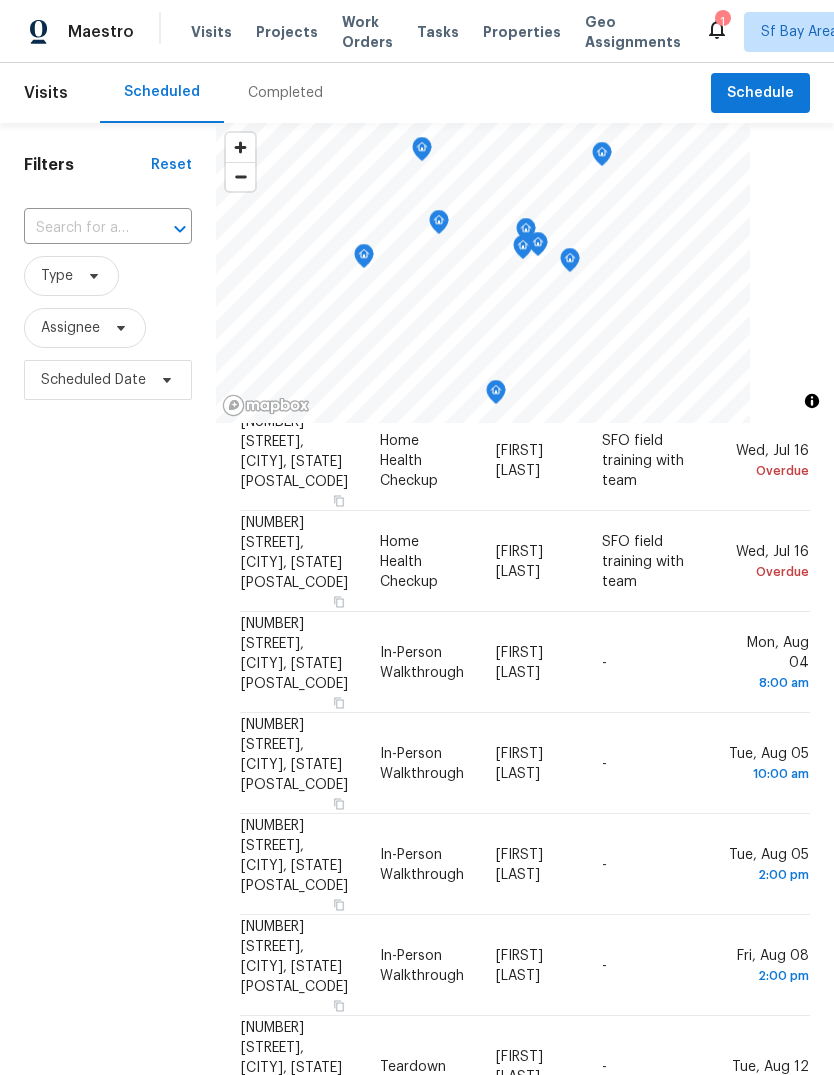 click on "Completed" at bounding box center [285, 93] 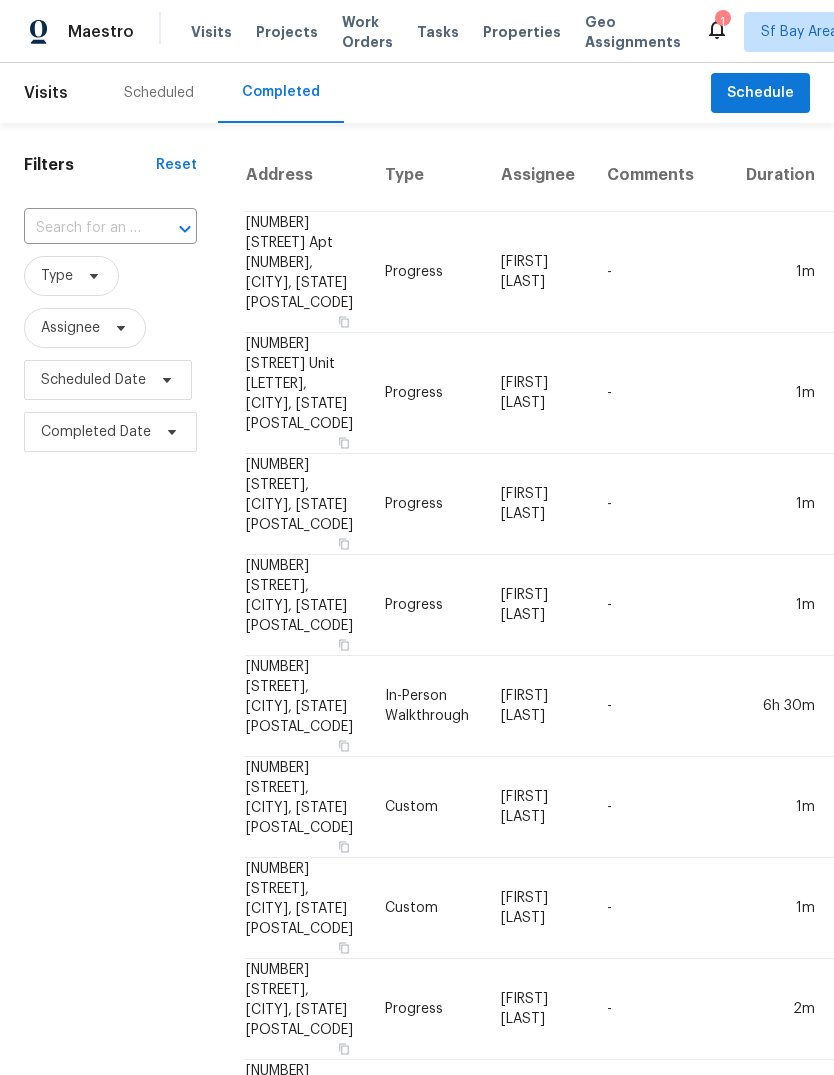 click on "Tasks" at bounding box center (438, 32) 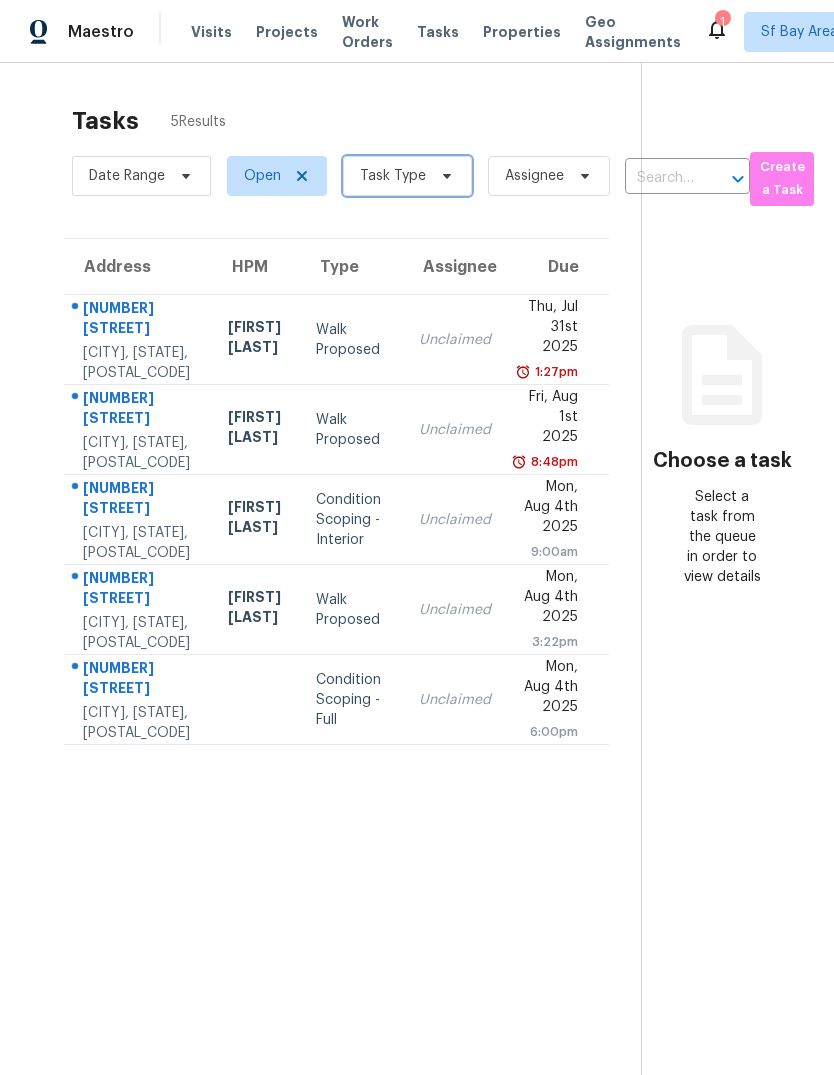 click at bounding box center (444, 176) 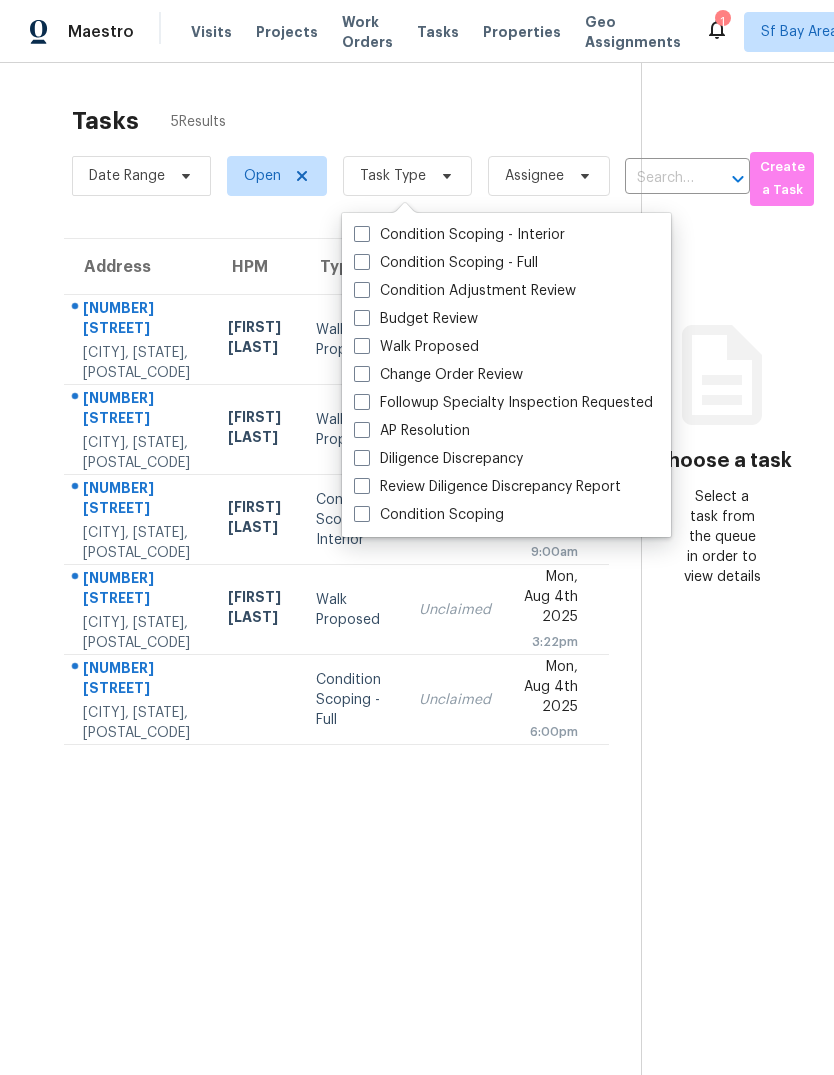 click on "Budget Review" at bounding box center [416, 319] 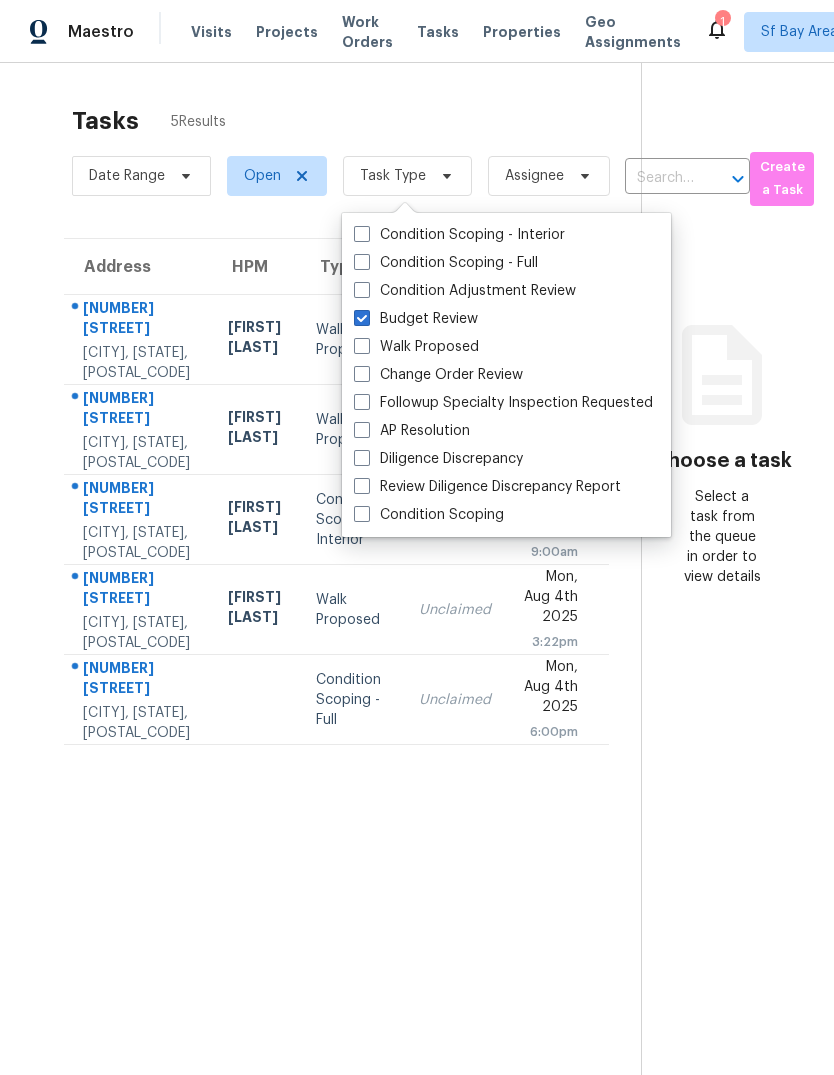 checkbox on "true" 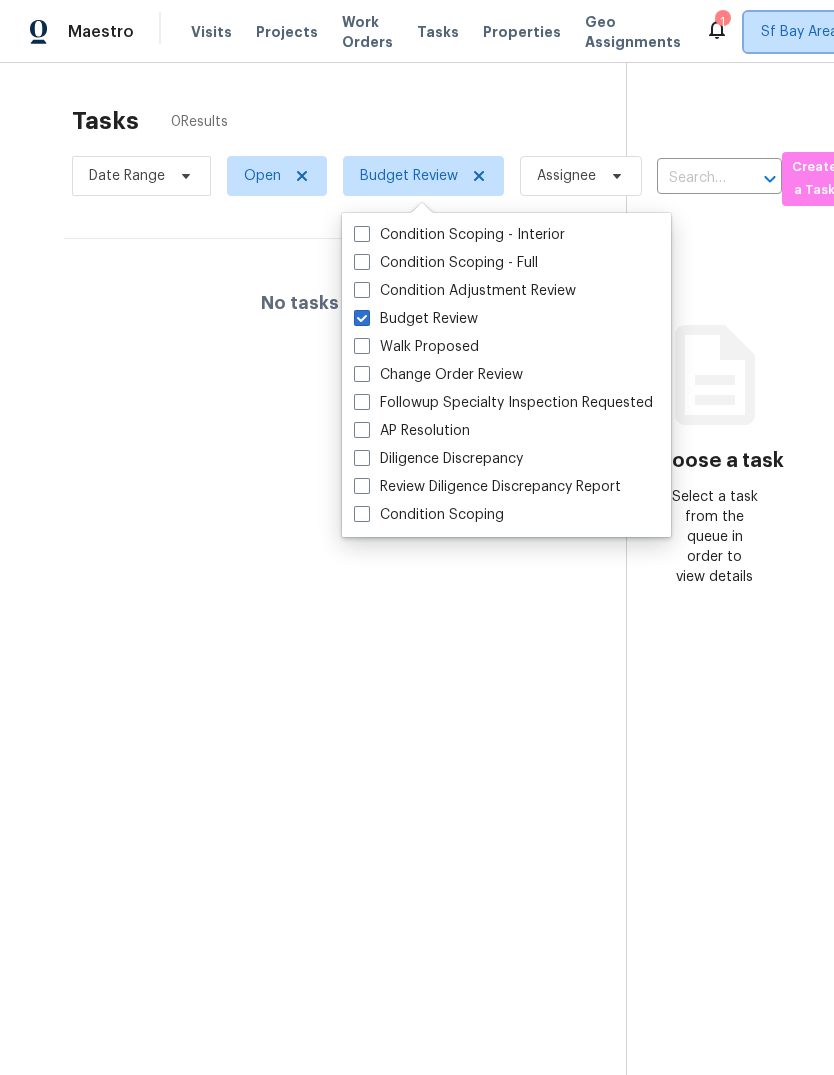 click on "Sf Bay Area" at bounding box center [799, 32] 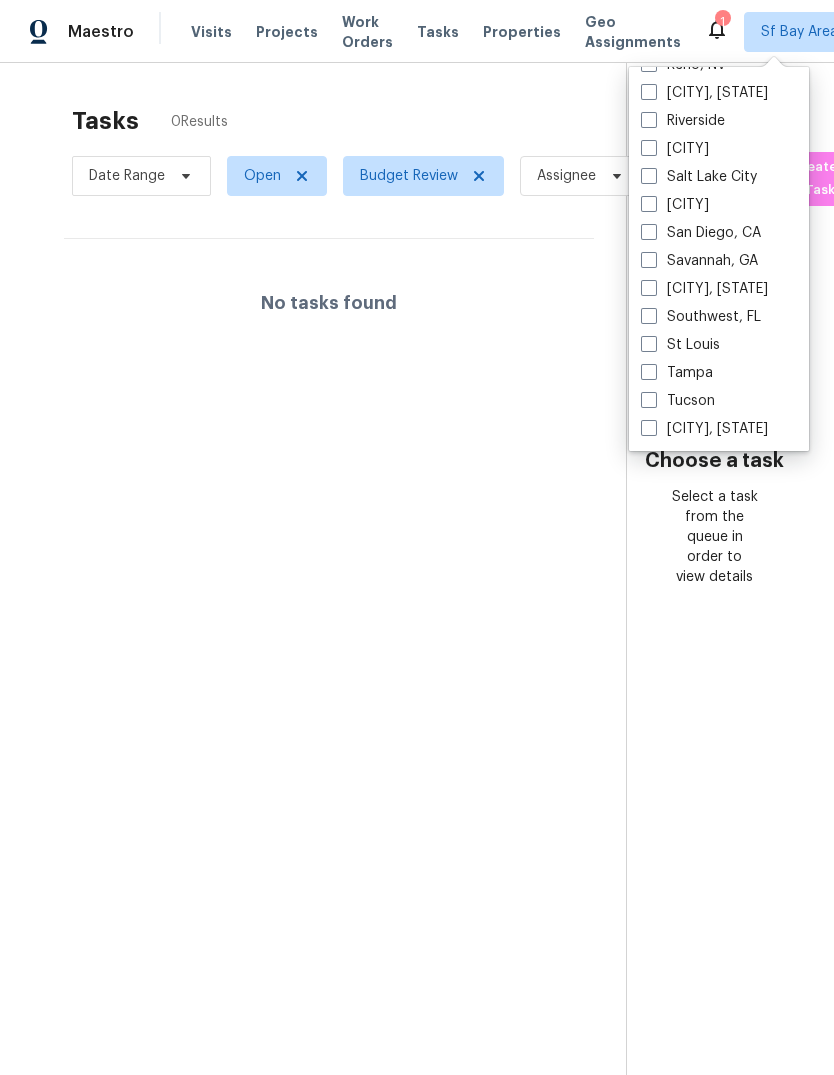 scroll, scrollTop: 1340, scrollLeft: 0, axis: vertical 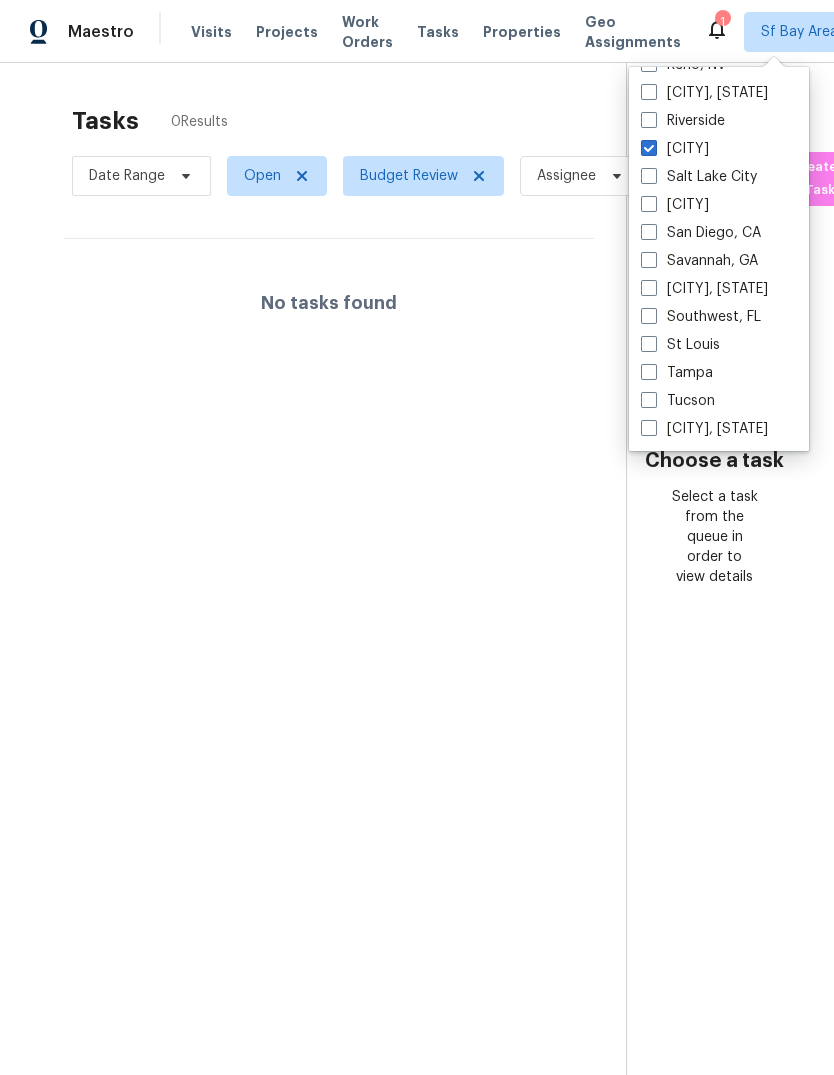 checkbox on "true" 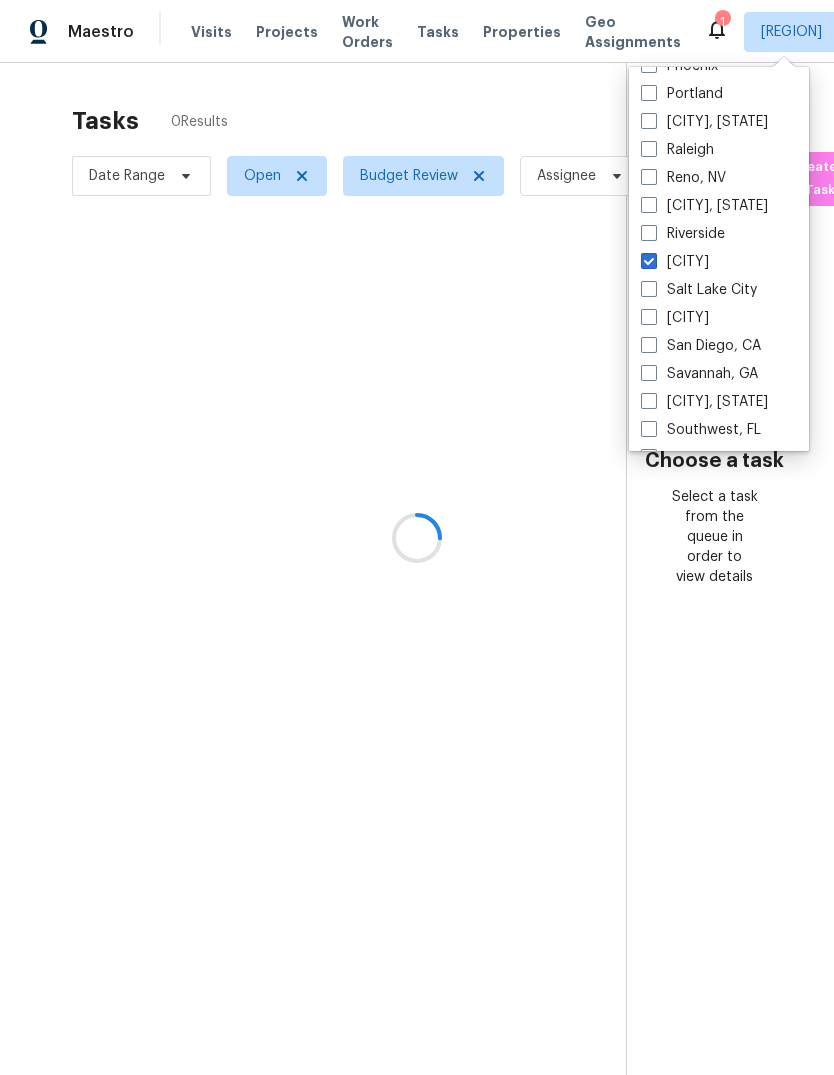 scroll, scrollTop: 1196, scrollLeft: 0, axis: vertical 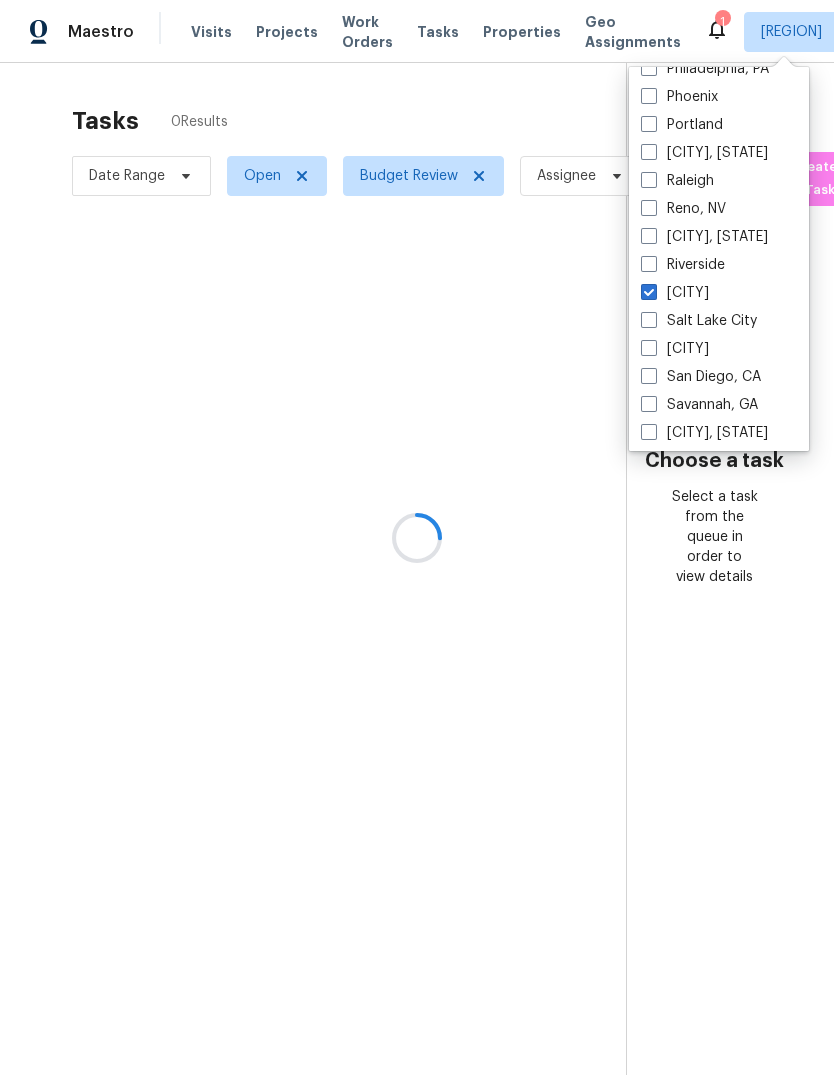 click on "Portland" at bounding box center (682, 125) 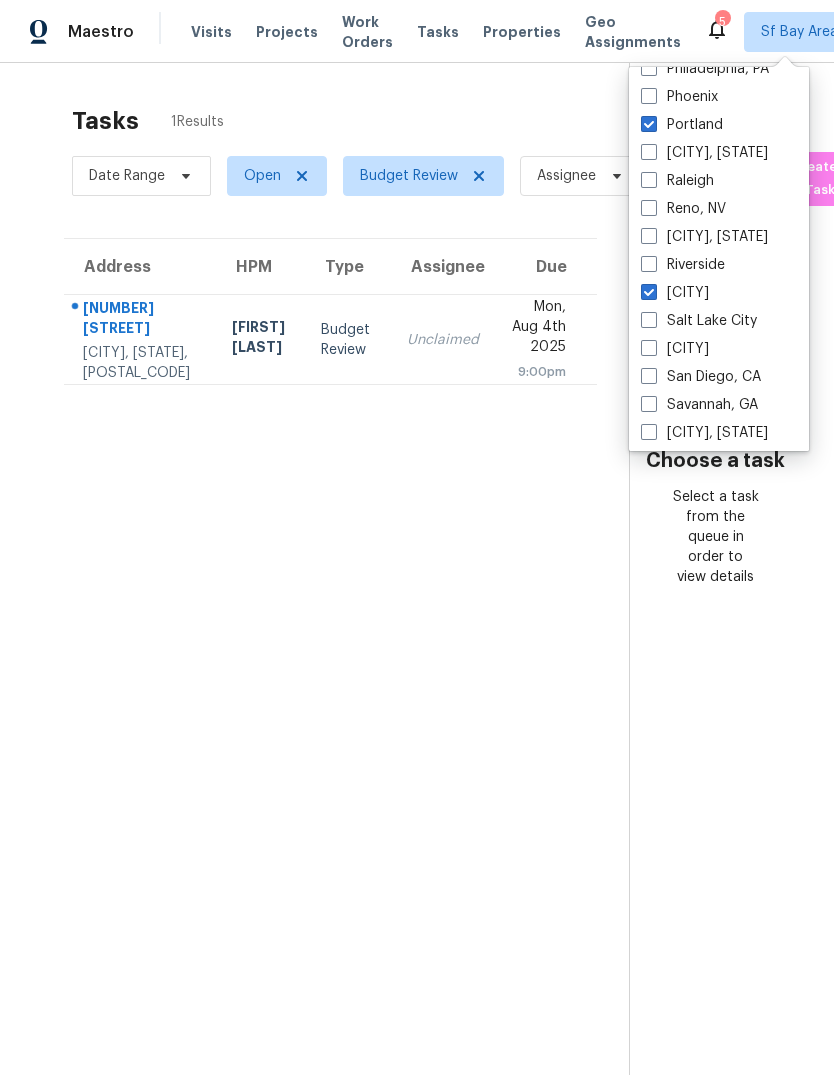 click on "Portland" at bounding box center [682, 125] 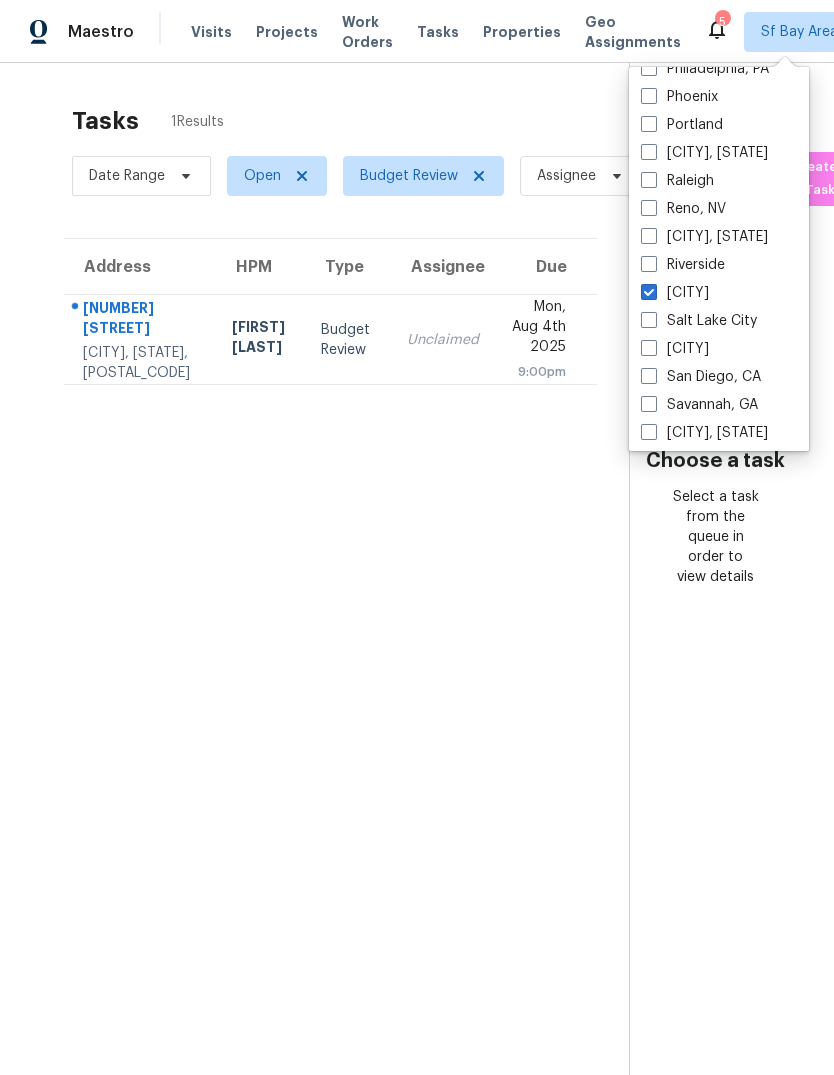 checkbox on "false" 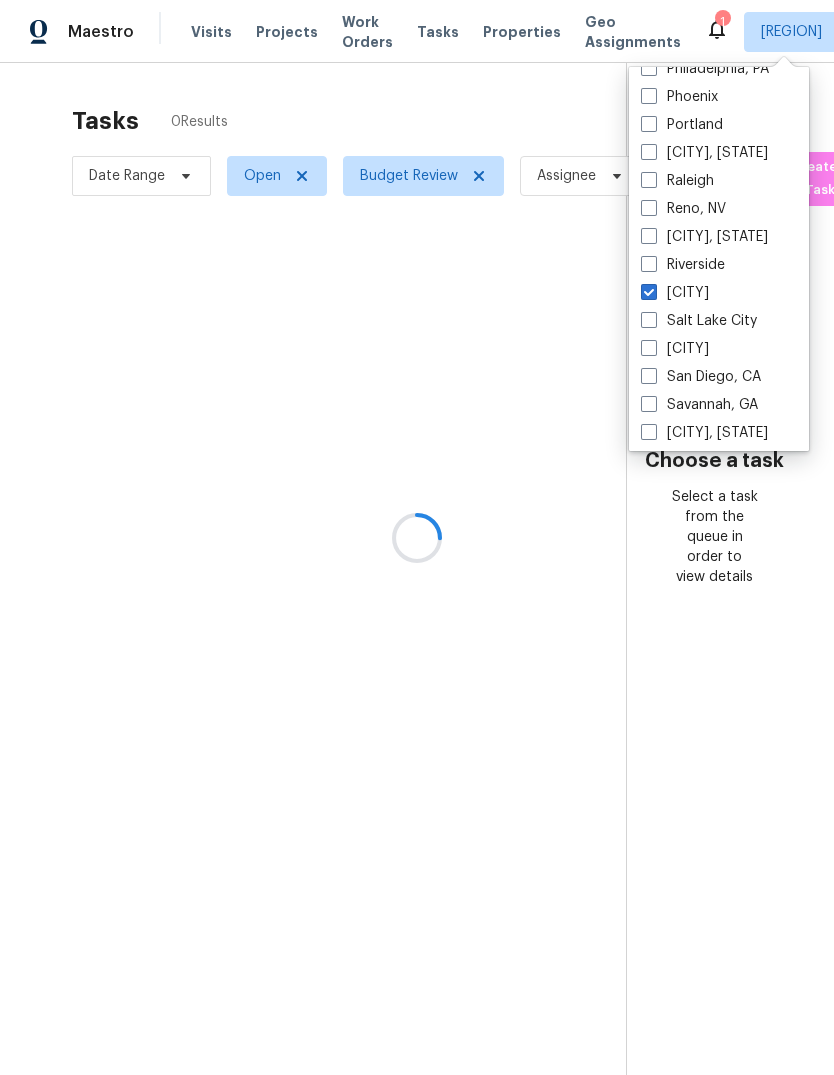 click at bounding box center [649, 292] 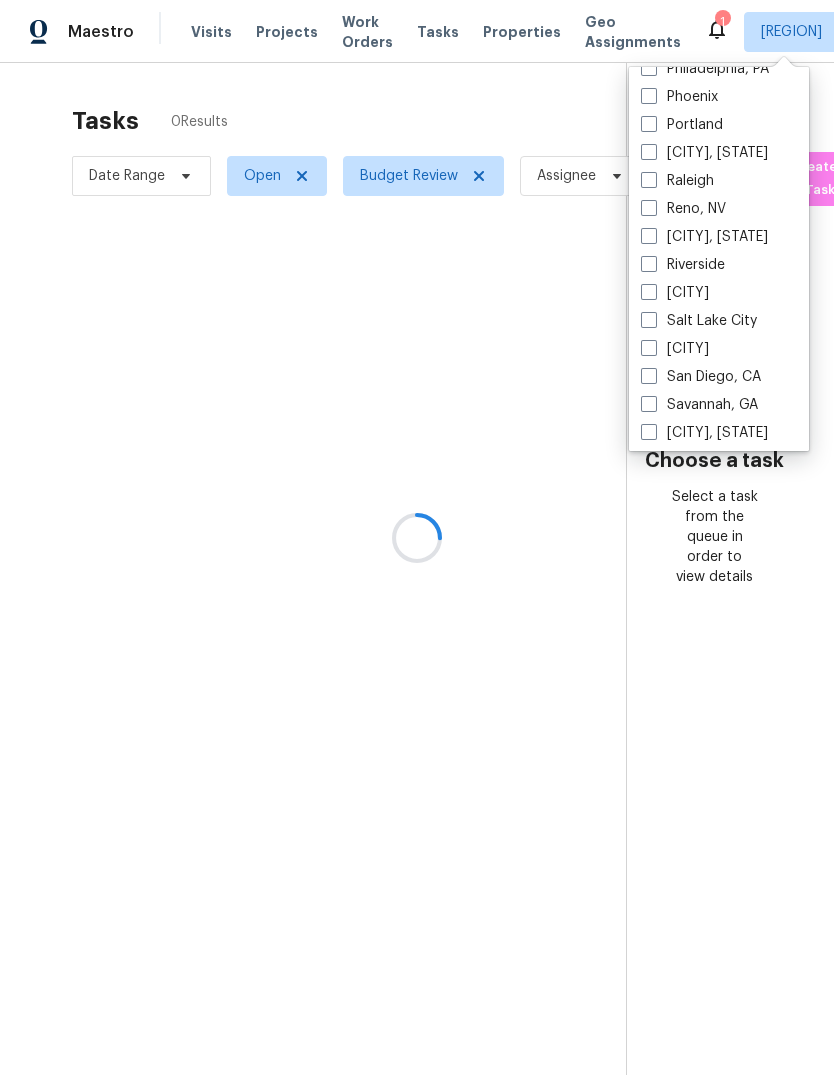 checkbox on "false" 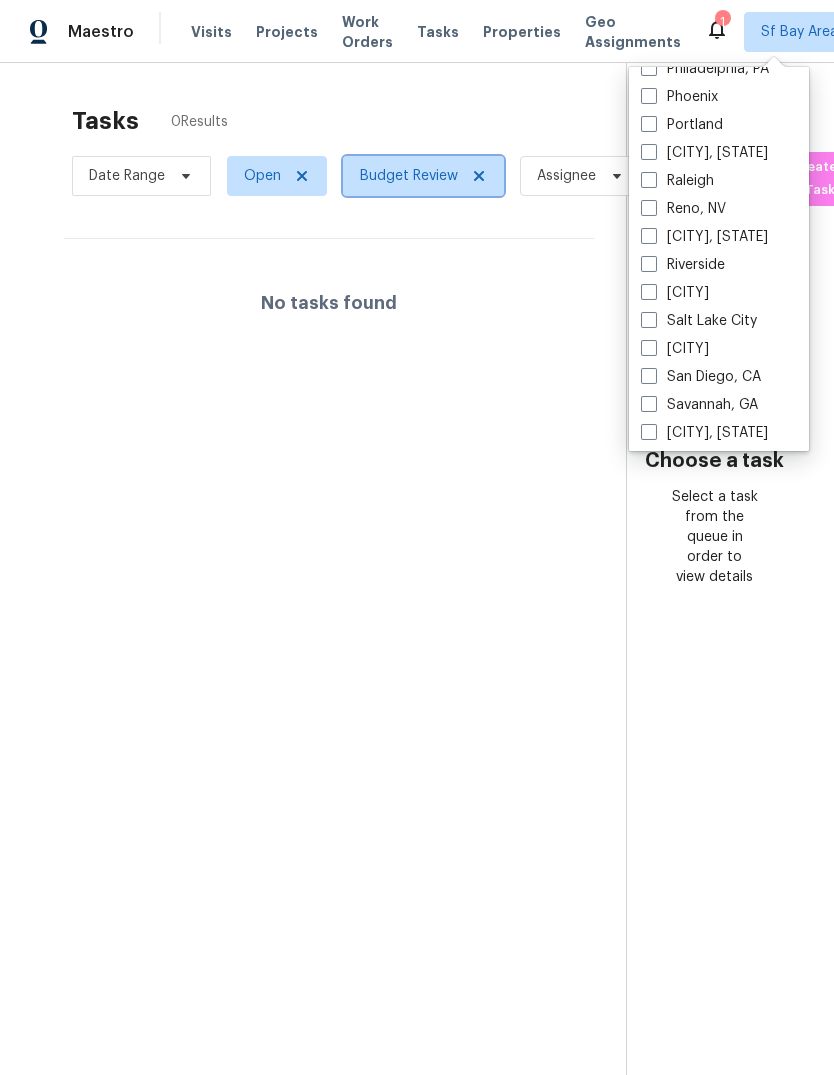 click 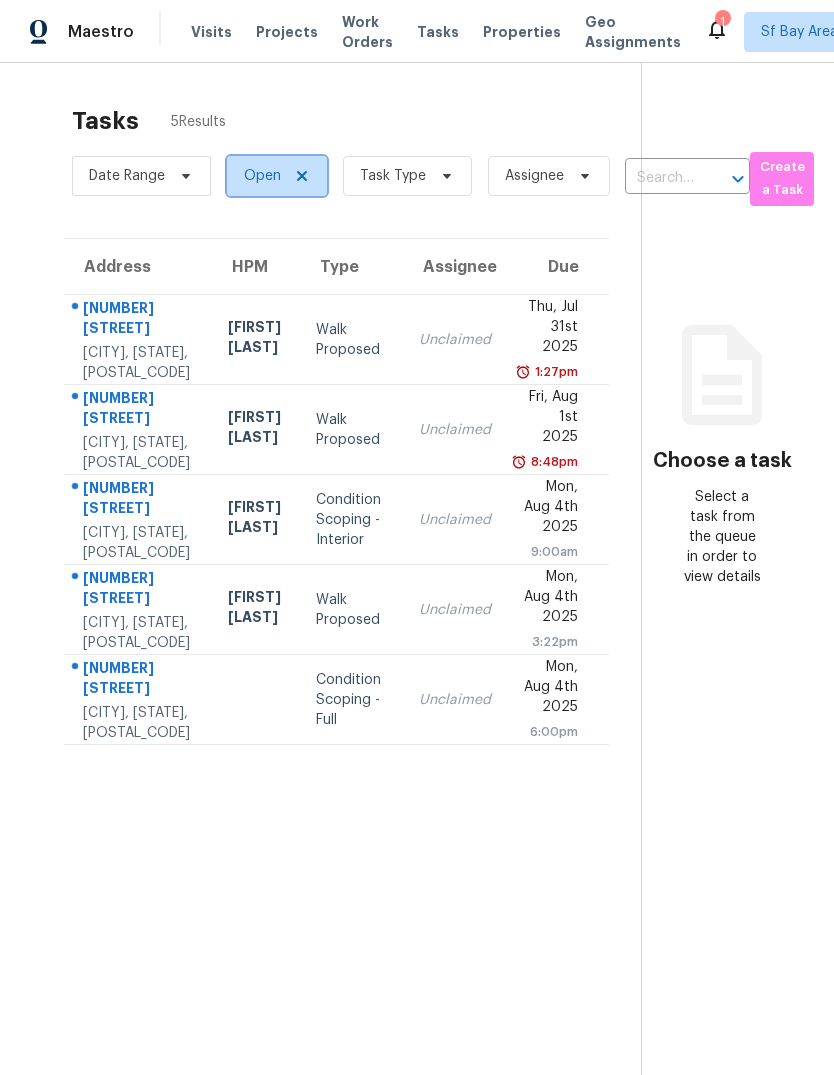 click 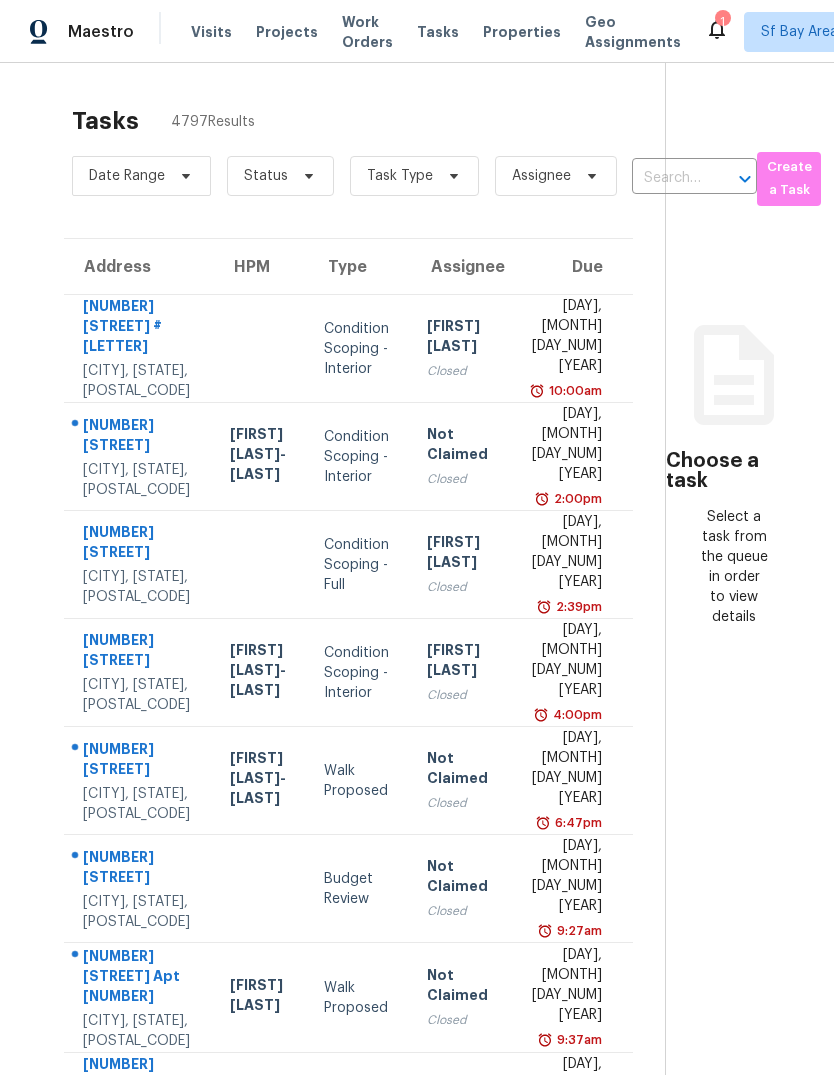 scroll, scrollTop: 0, scrollLeft: 0, axis: both 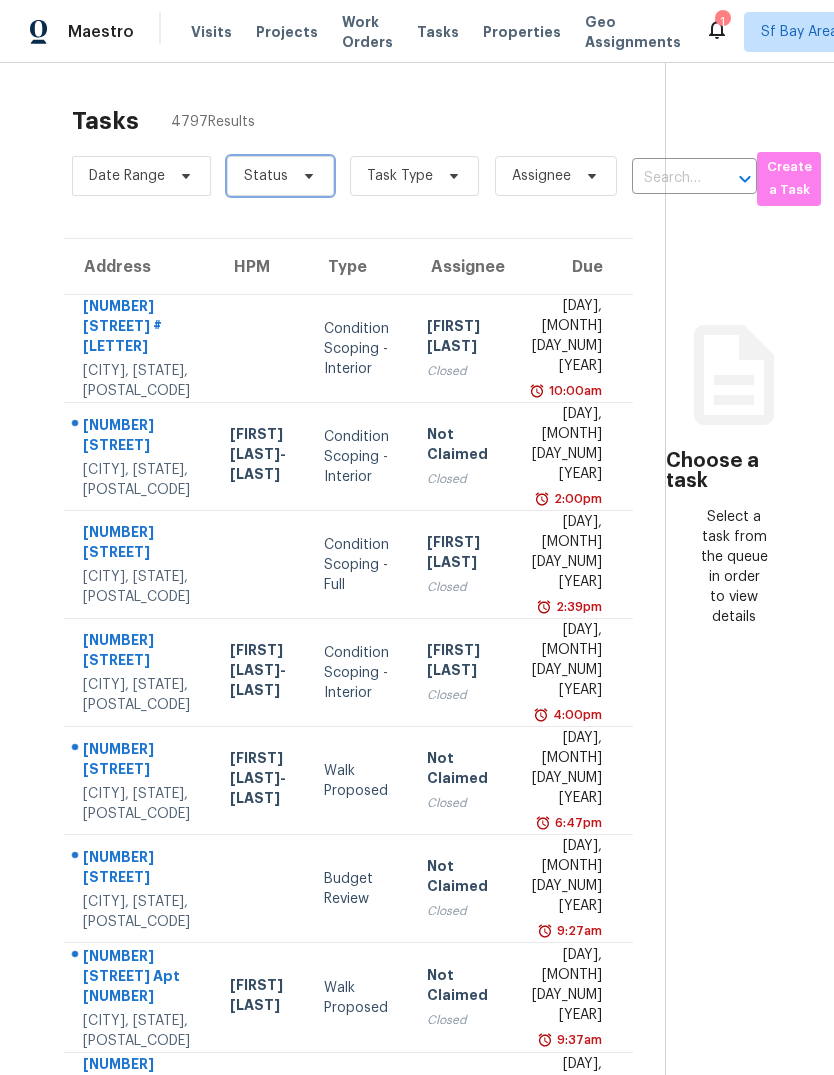 click 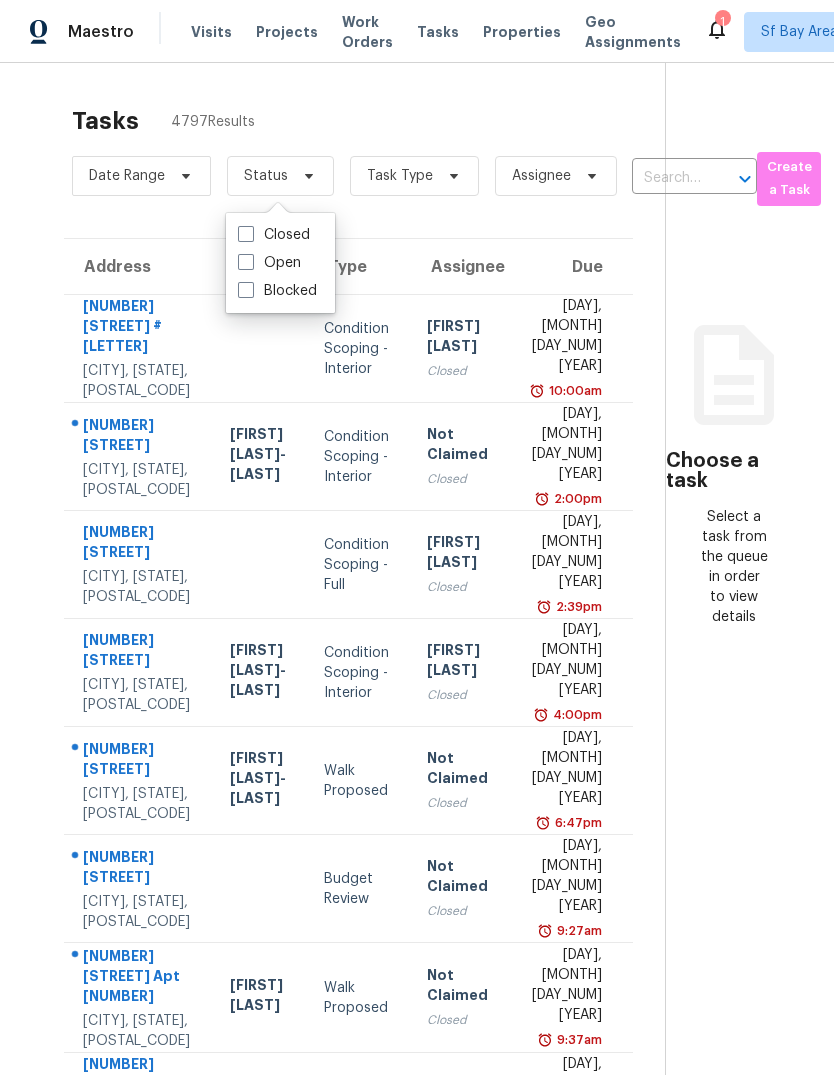 click on "Open" at bounding box center [269, 263] 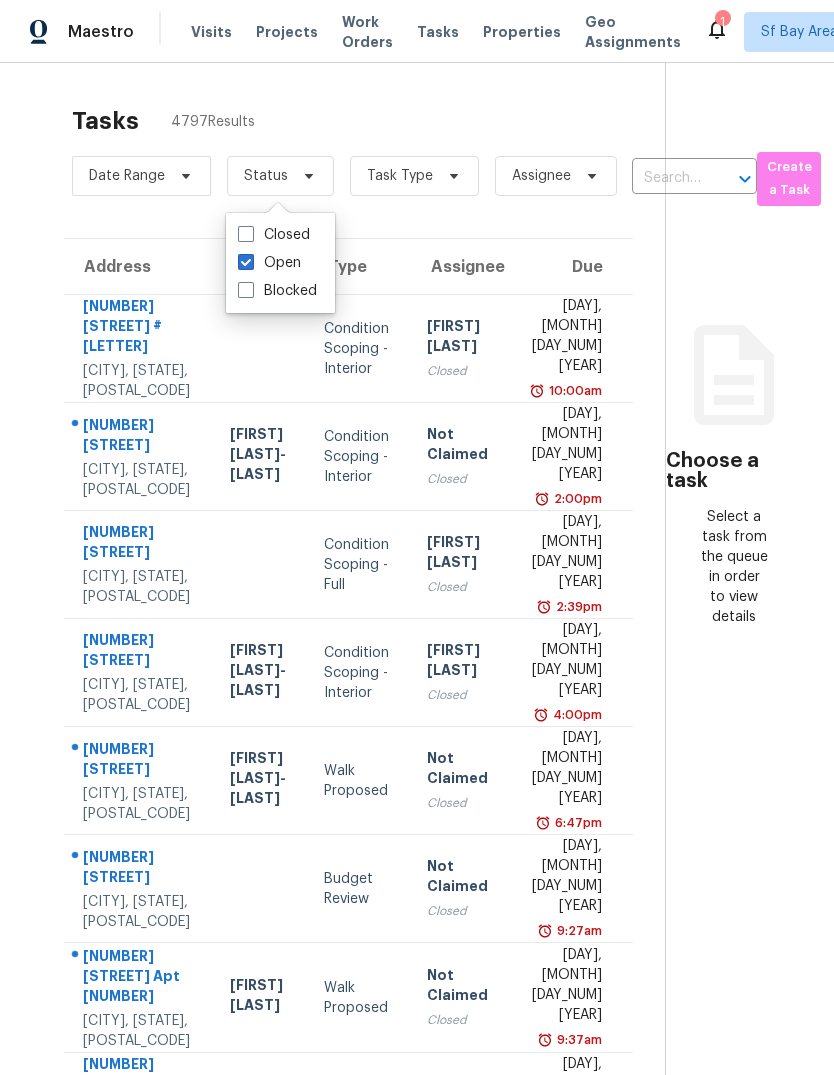 checkbox on "true" 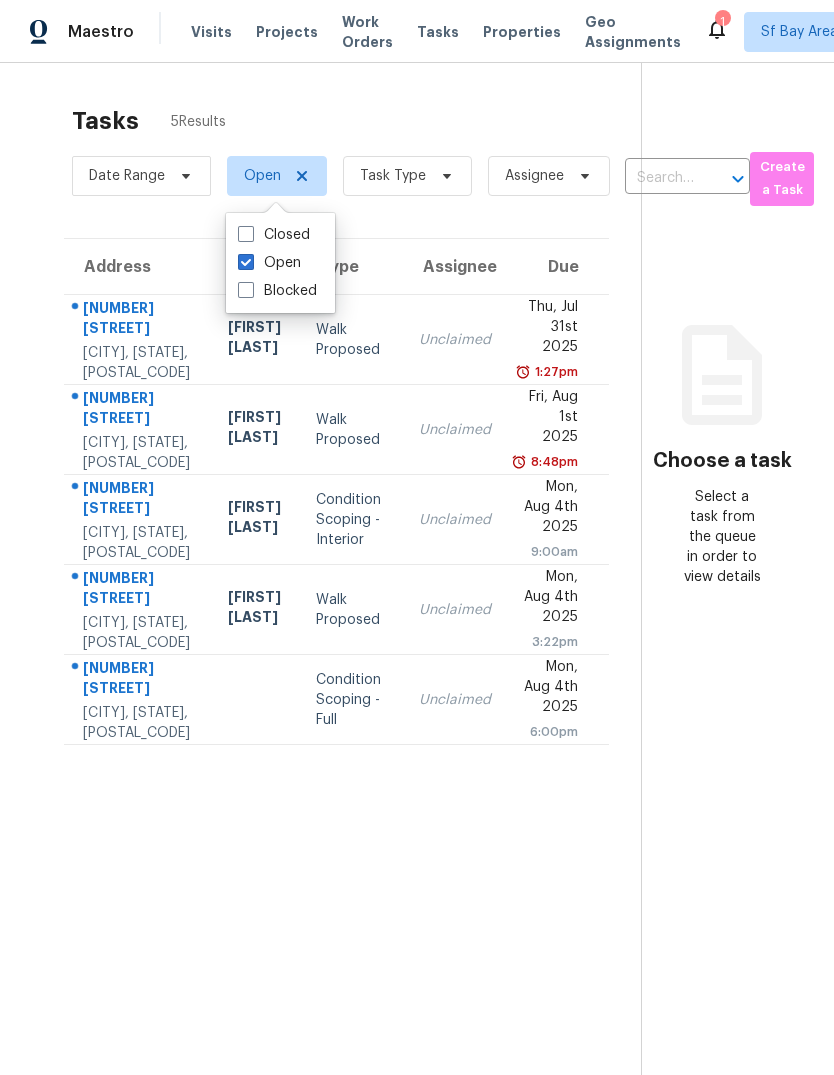 click on "Tasks 5  Results" at bounding box center [356, 121] 